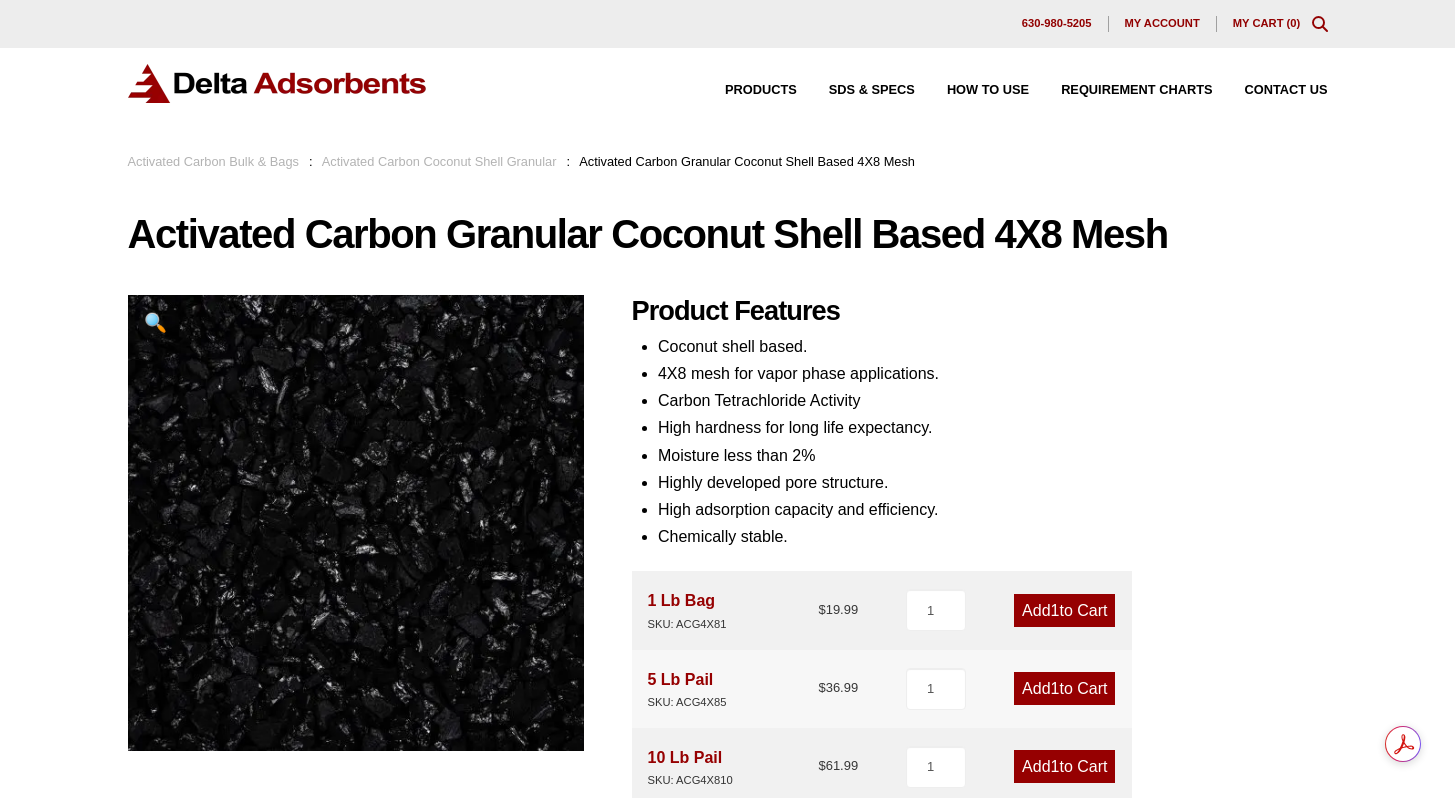 scroll, scrollTop: 0, scrollLeft: 0, axis: both 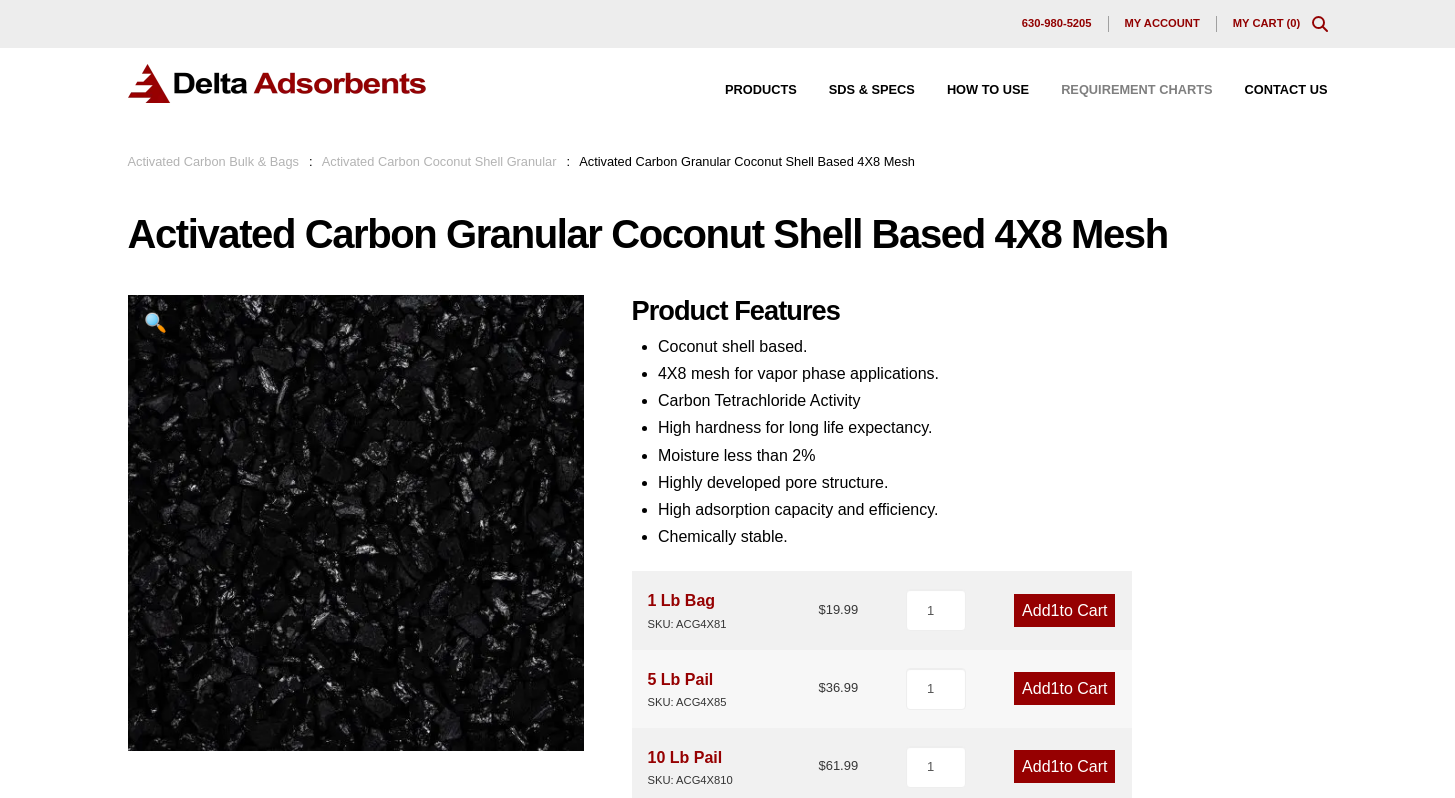 click on "Requirement Charts" at bounding box center [1136, 90] 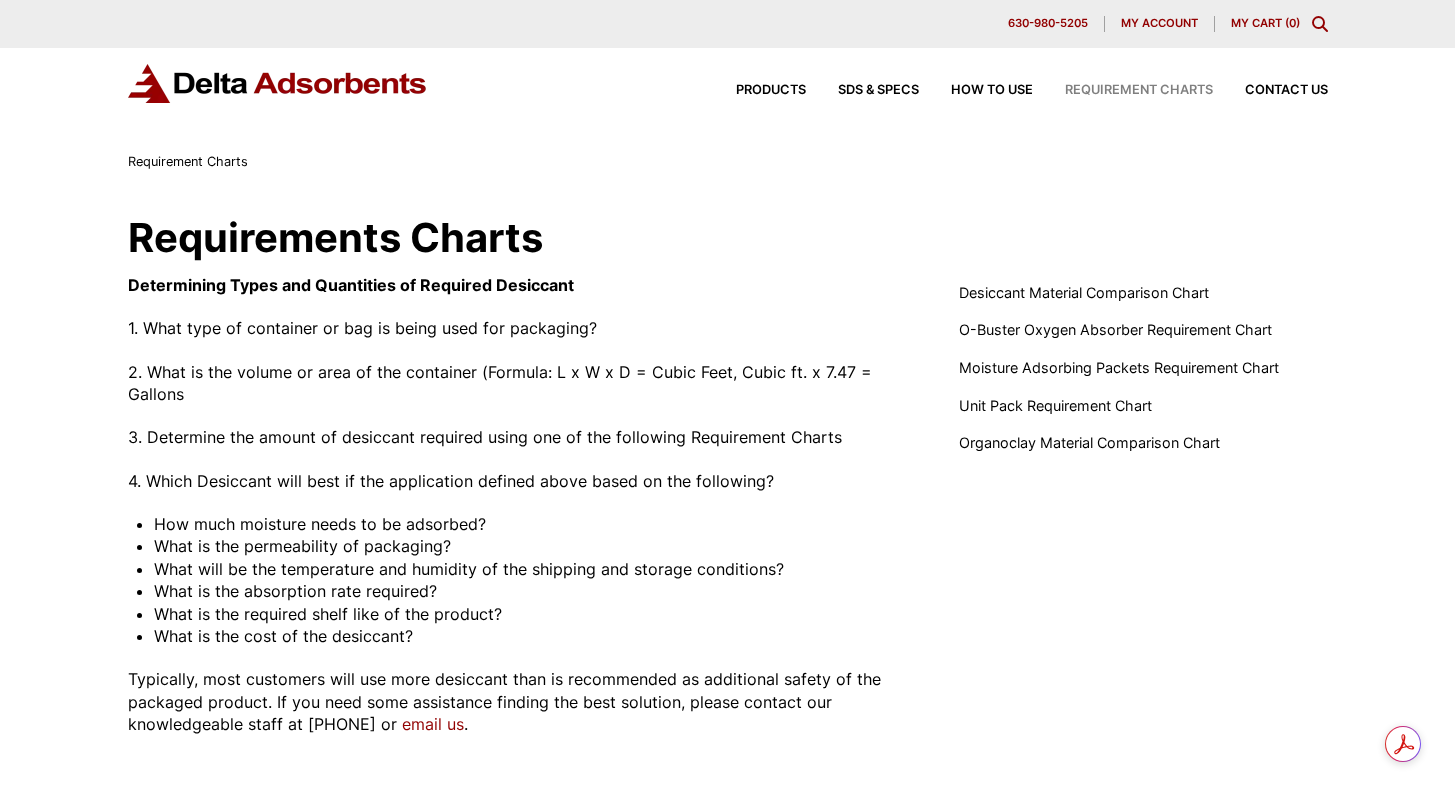 scroll, scrollTop: 0, scrollLeft: 0, axis: both 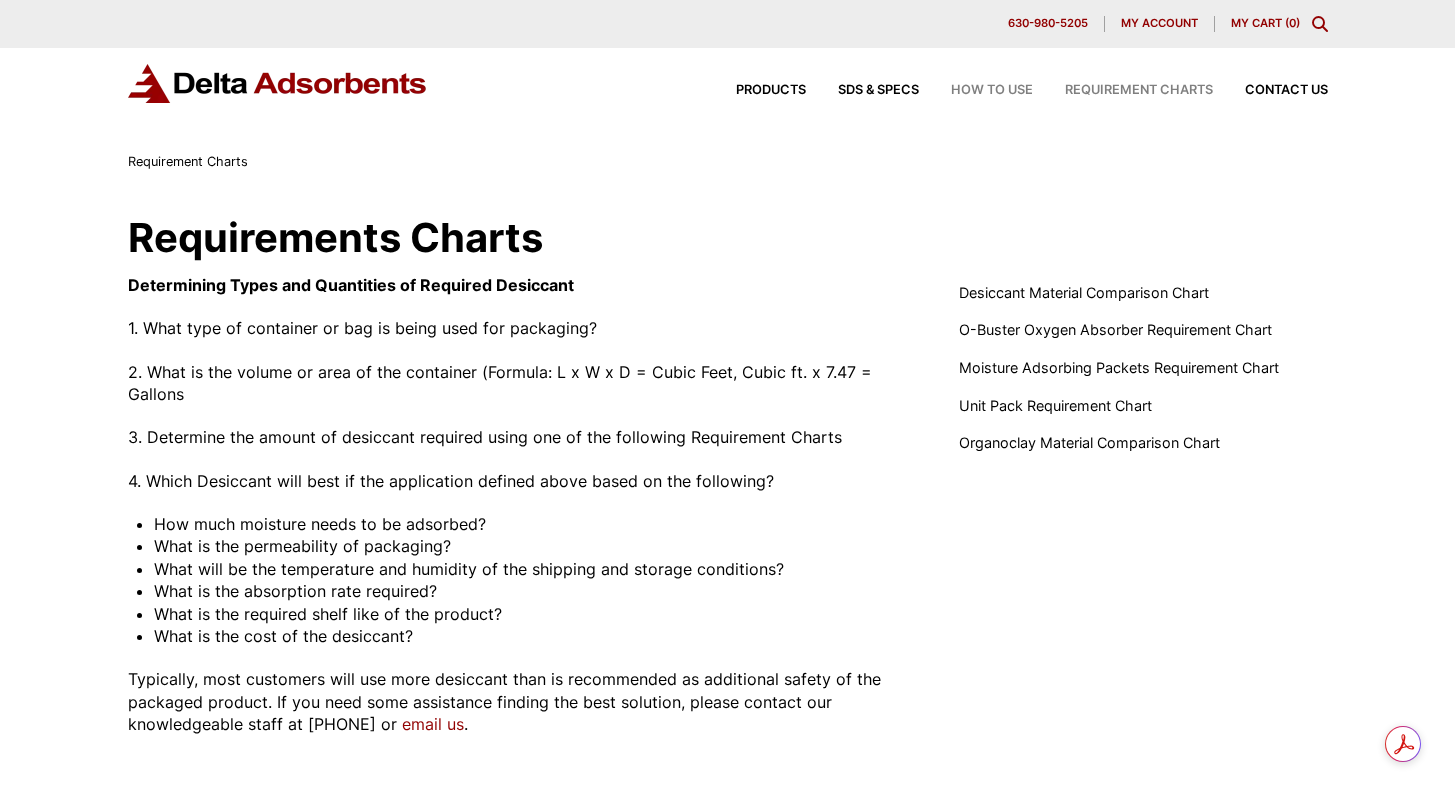 click on "How to Use" at bounding box center [992, 90] 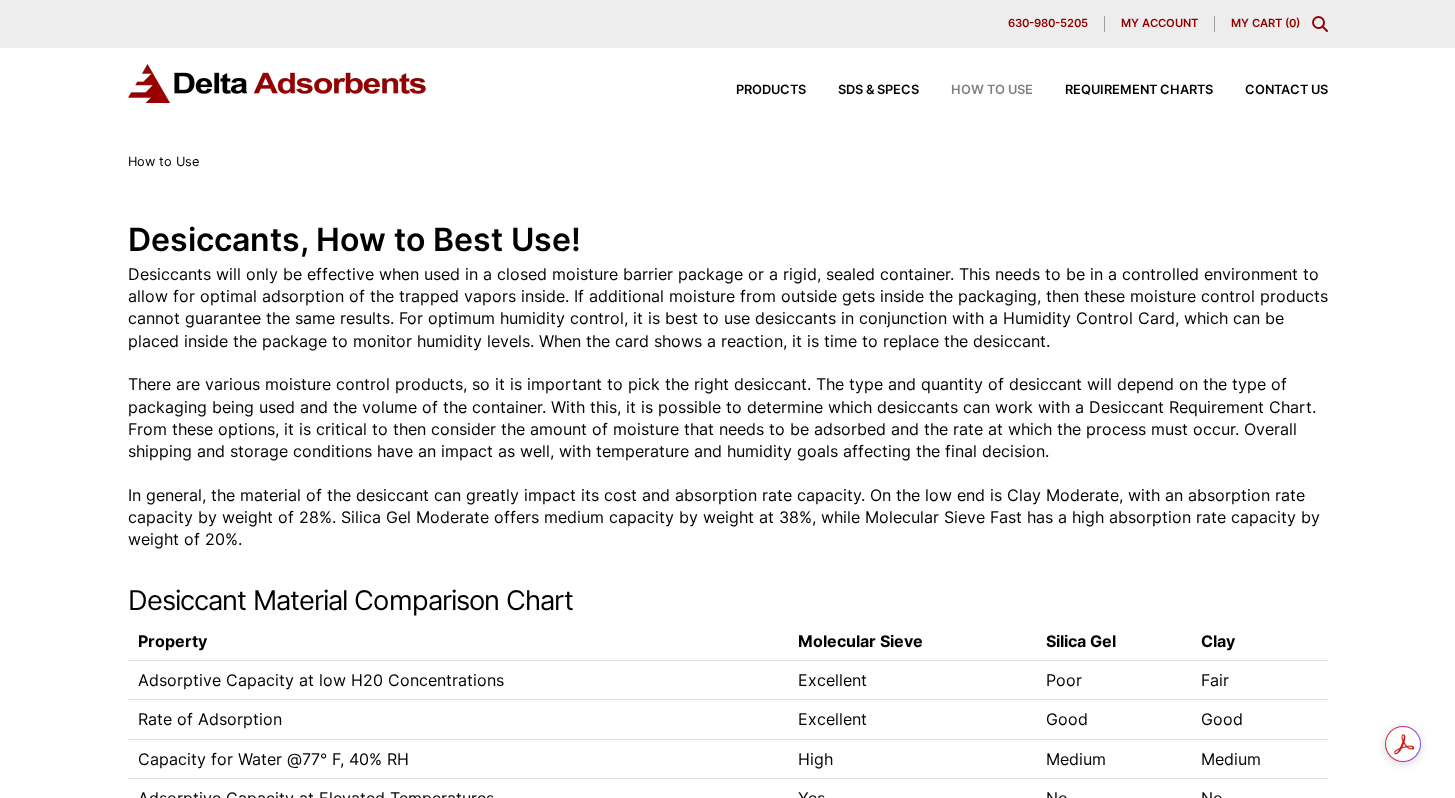 scroll, scrollTop: 0, scrollLeft: 0, axis: both 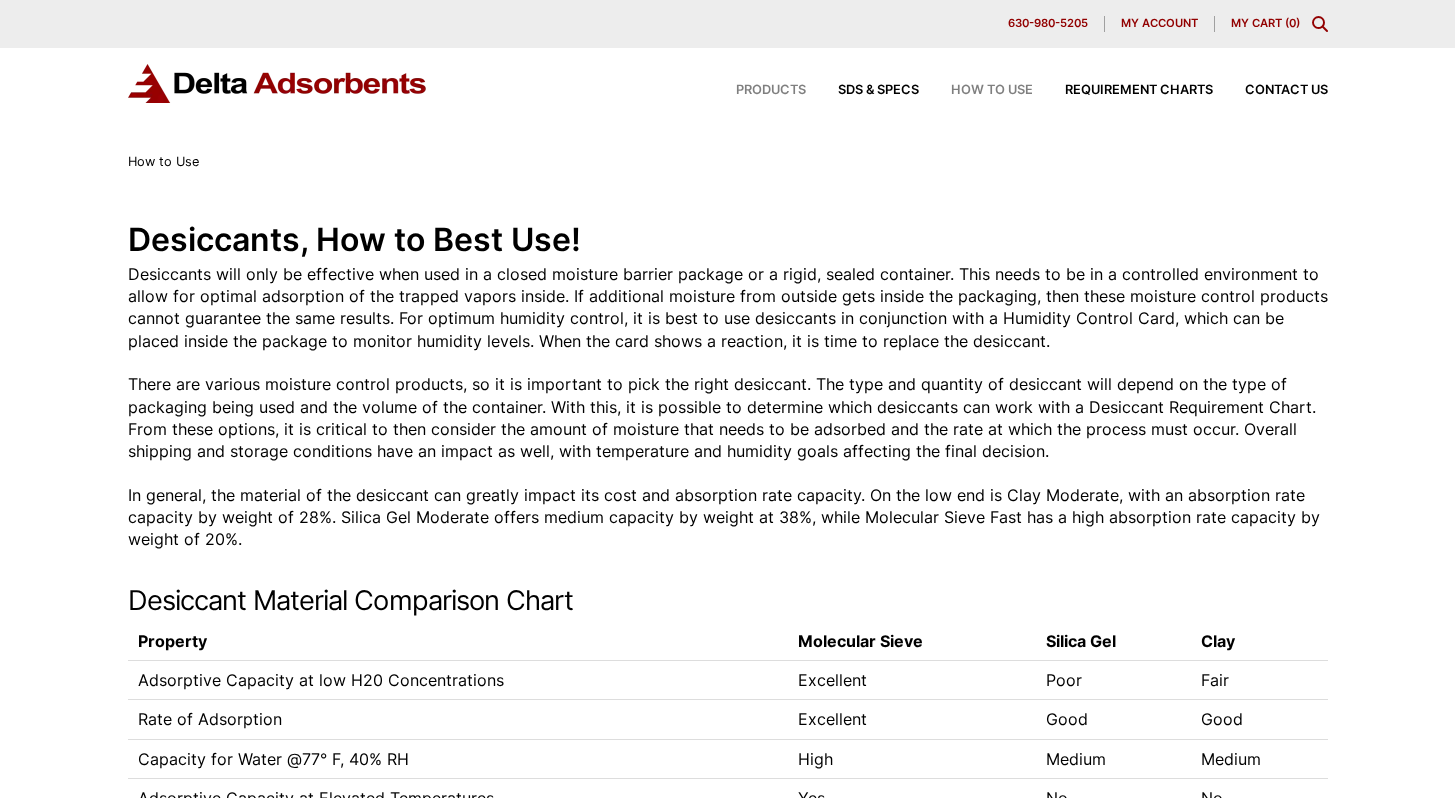 click on "Products" at bounding box center [771, 90] 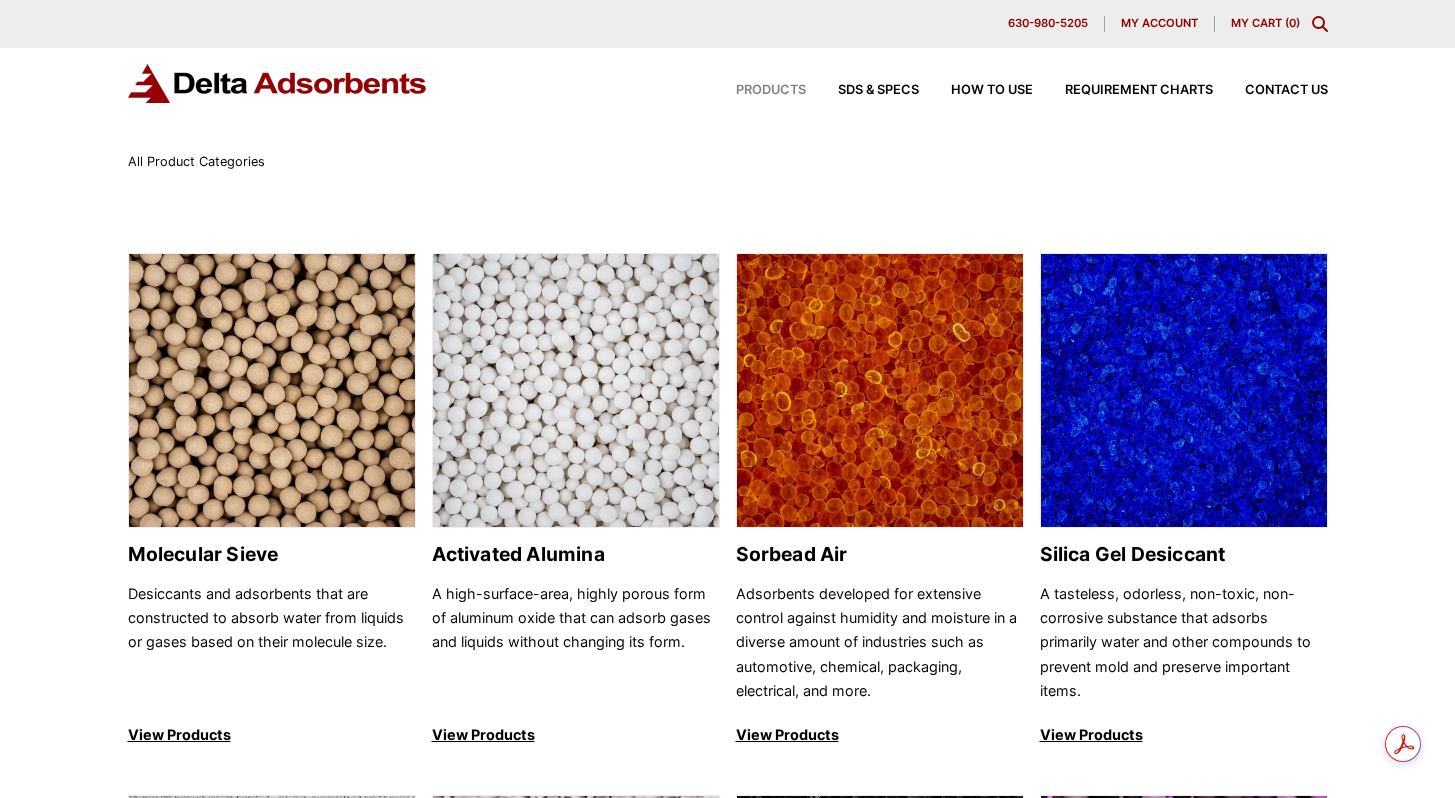 scroll, scrollTop: 0, scrollLeft: 0, axis: both 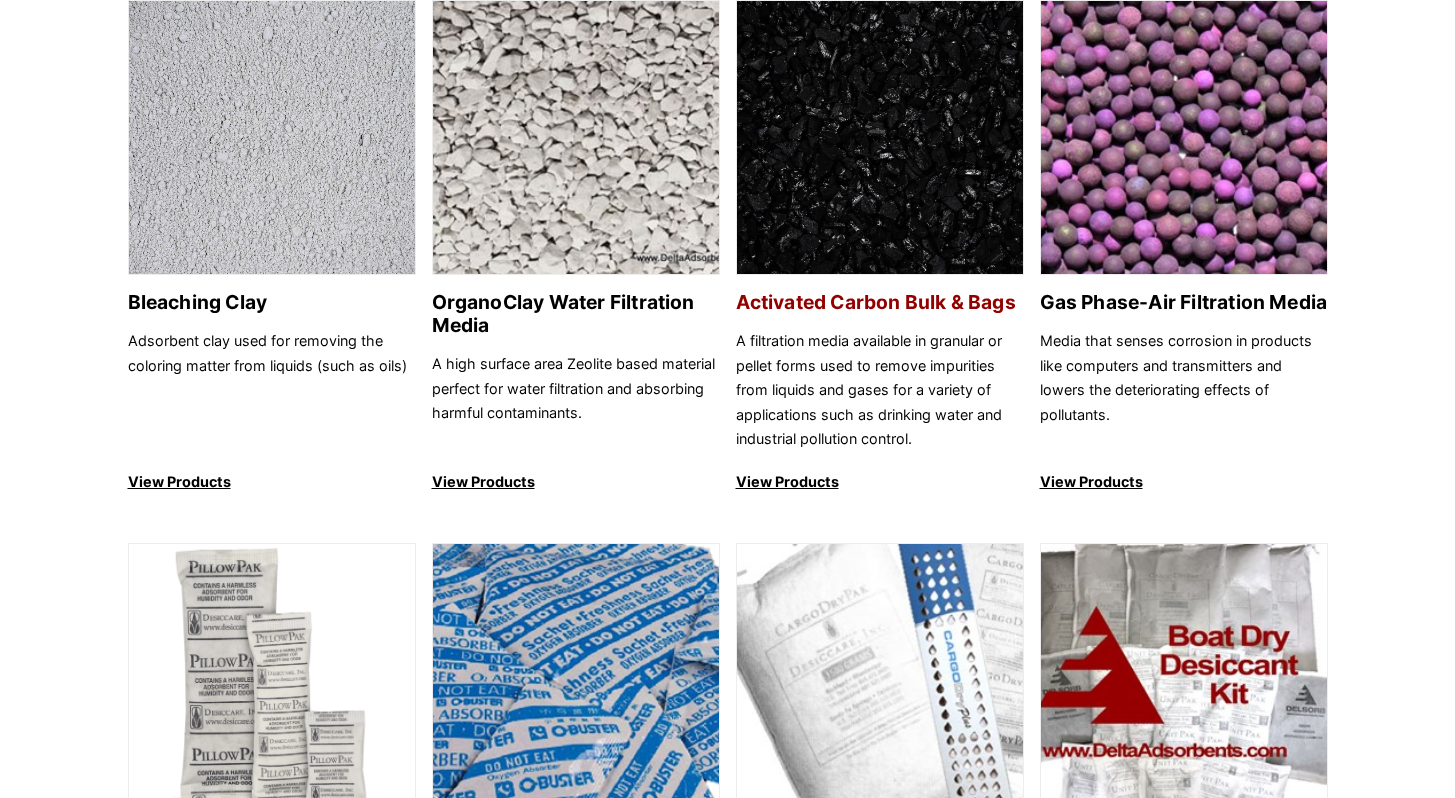click on "Activated Carbon Bulk & Bags" at bounding box center [880, 302] 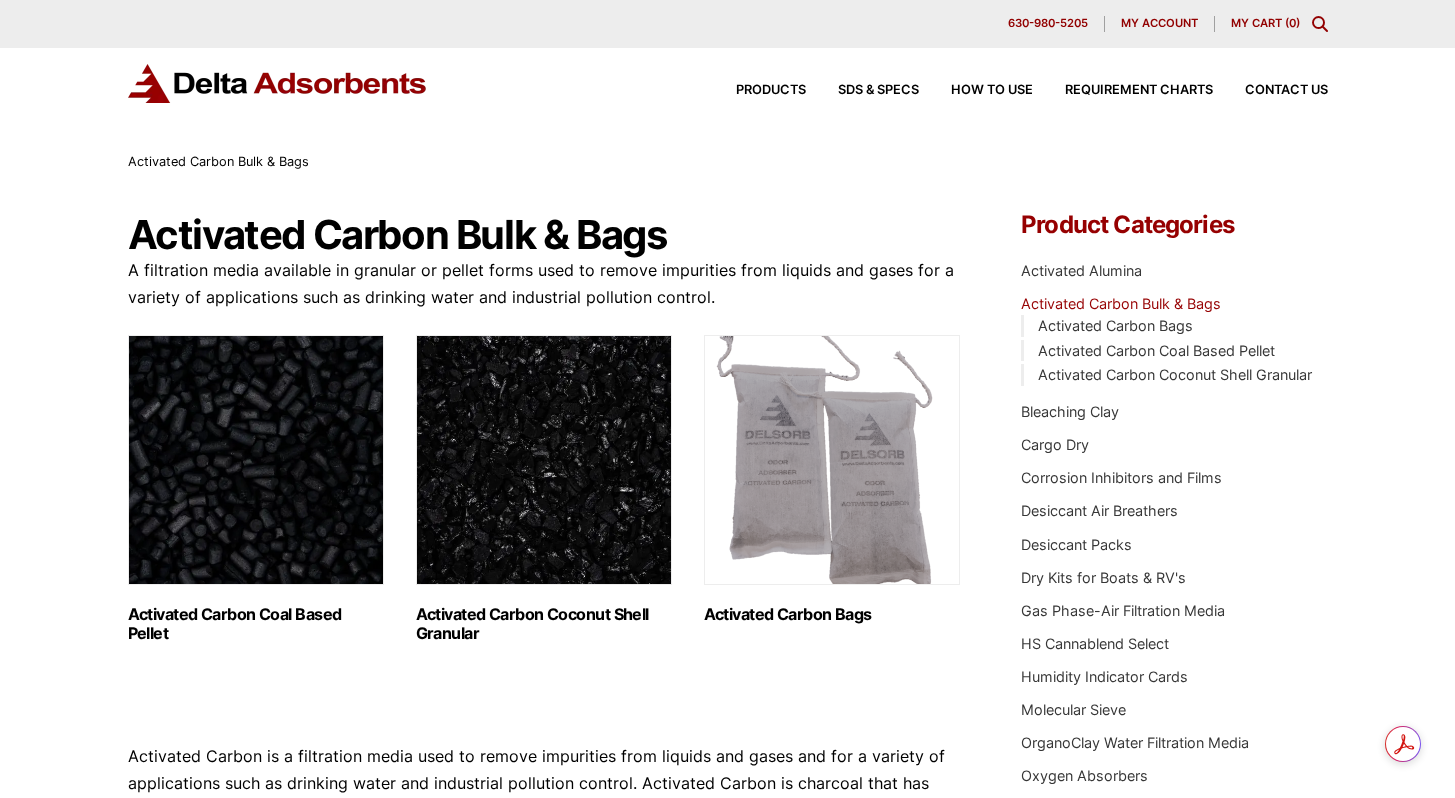 scroll, scrollTop: 0, scrollLeft: 0, axis: both 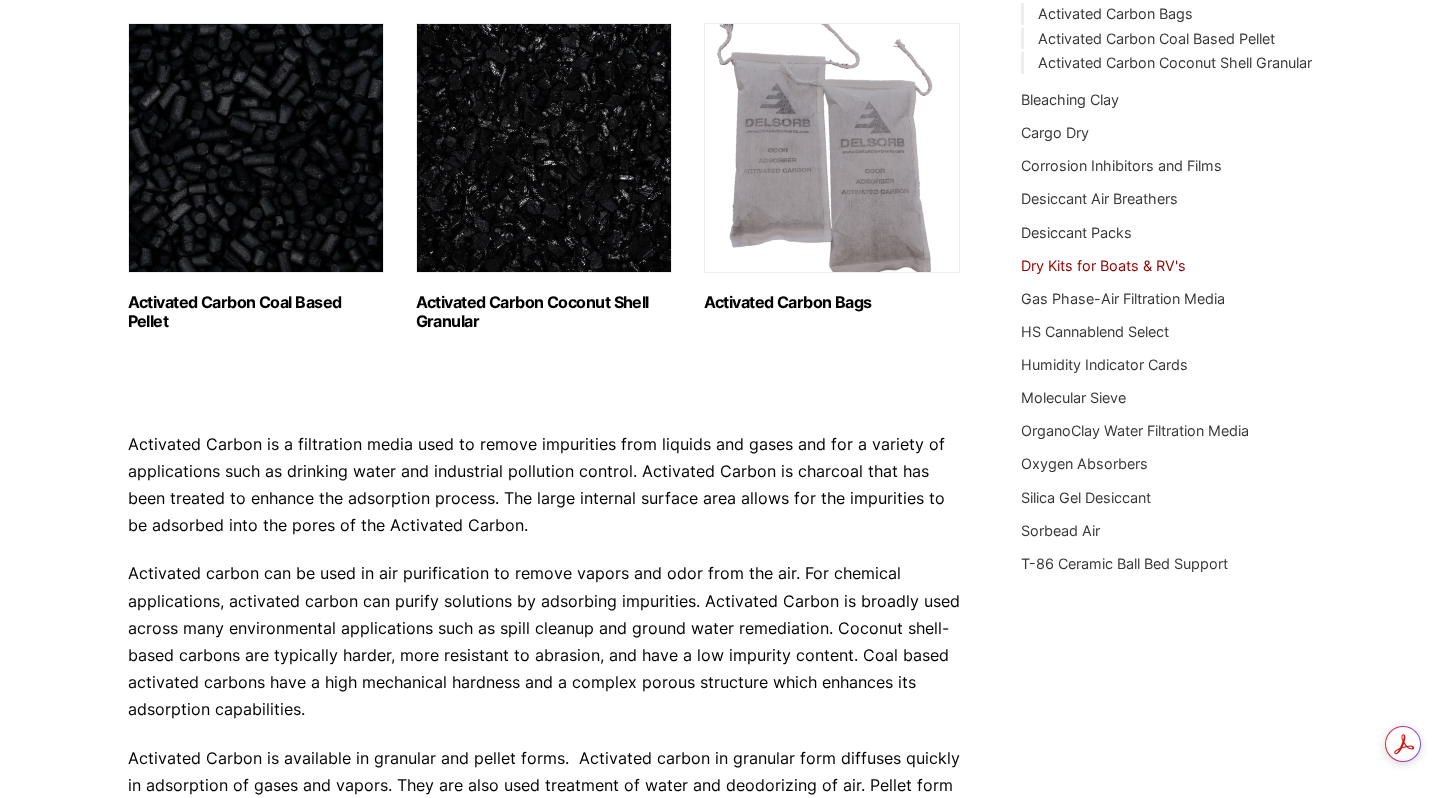 click on "Dry Kits for Boats & RV's" at bounding box center [1103, 265] 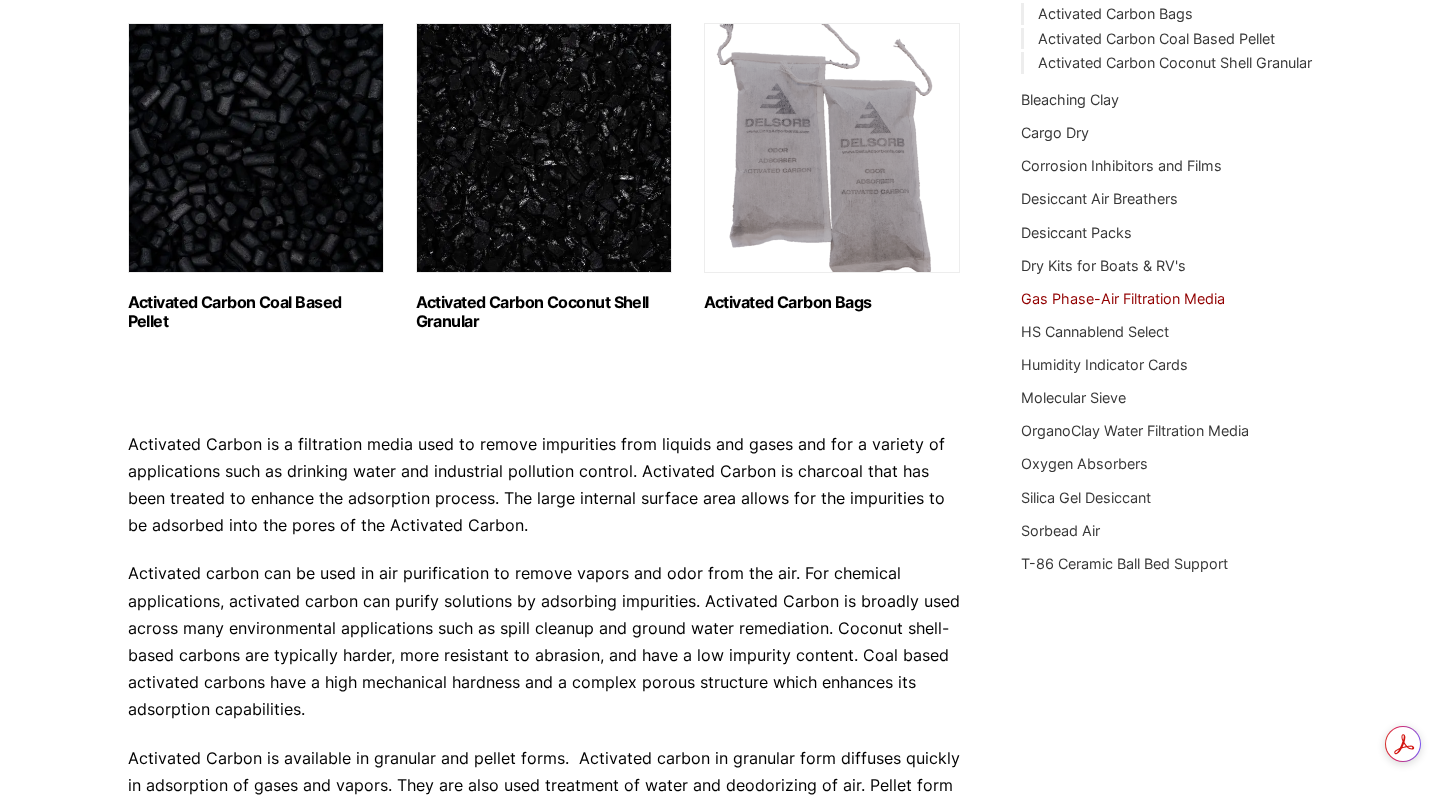click on "Gas Phase-Air Filtration Media" at bounding box center [1123, 298] 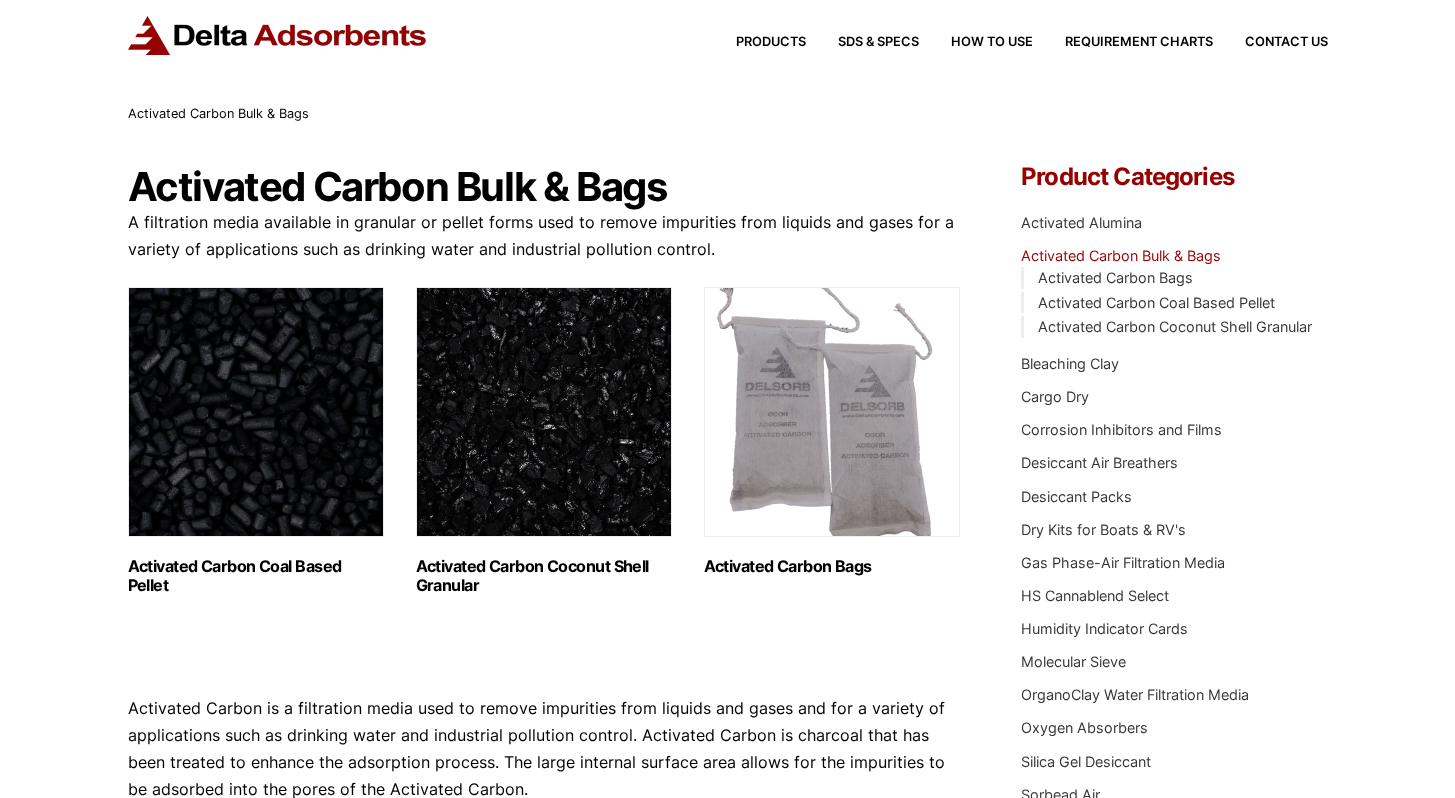 scroll, scrollTop: 0, scrollLeft: 0, axis: both 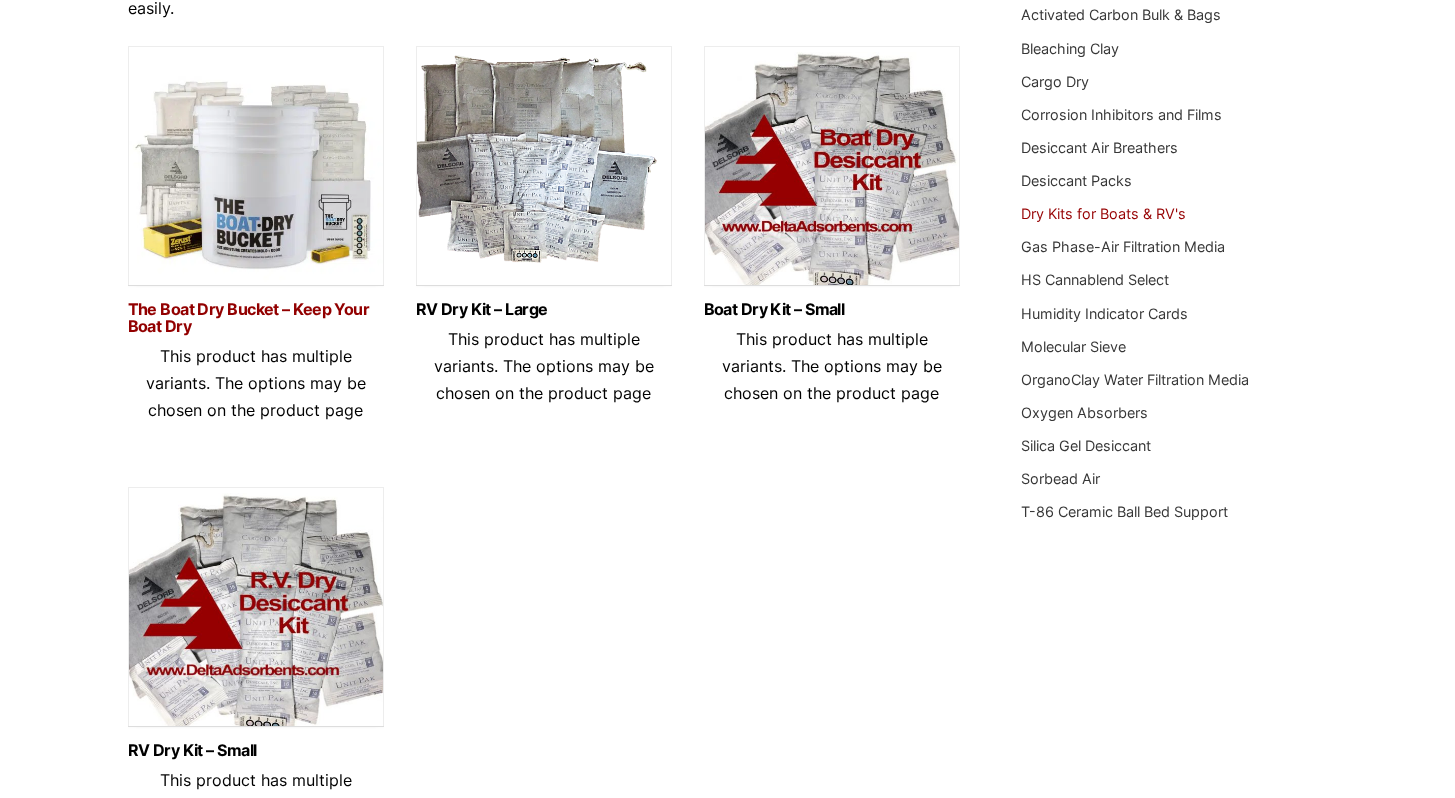 click on "The Boat Dry Bucket – Keep Your Boat Dry" at bounding box center (256, 318) 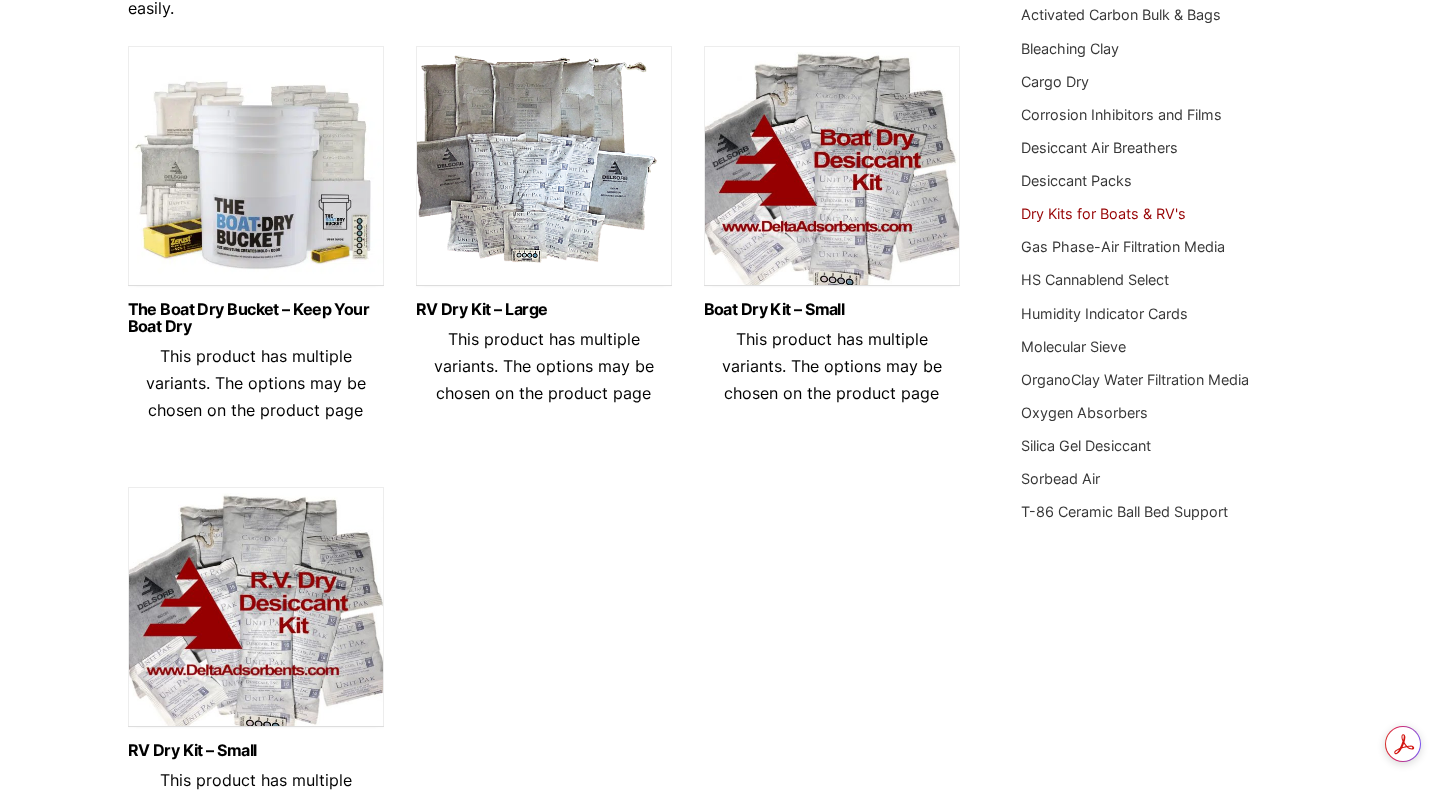 click at bounding box center (832, 171) 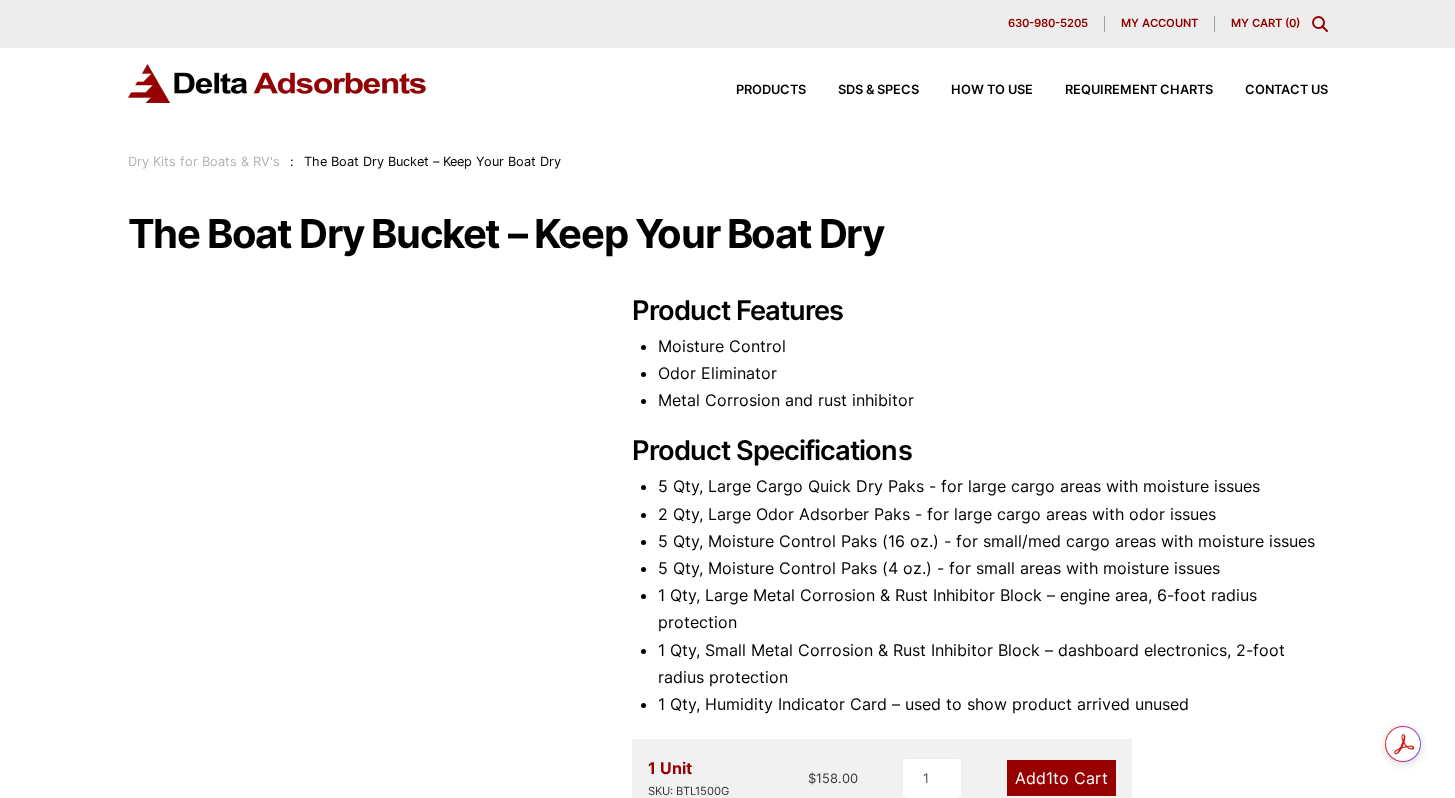 scroll, scrollTop: 0, scrollLeft: 0, axis: both 